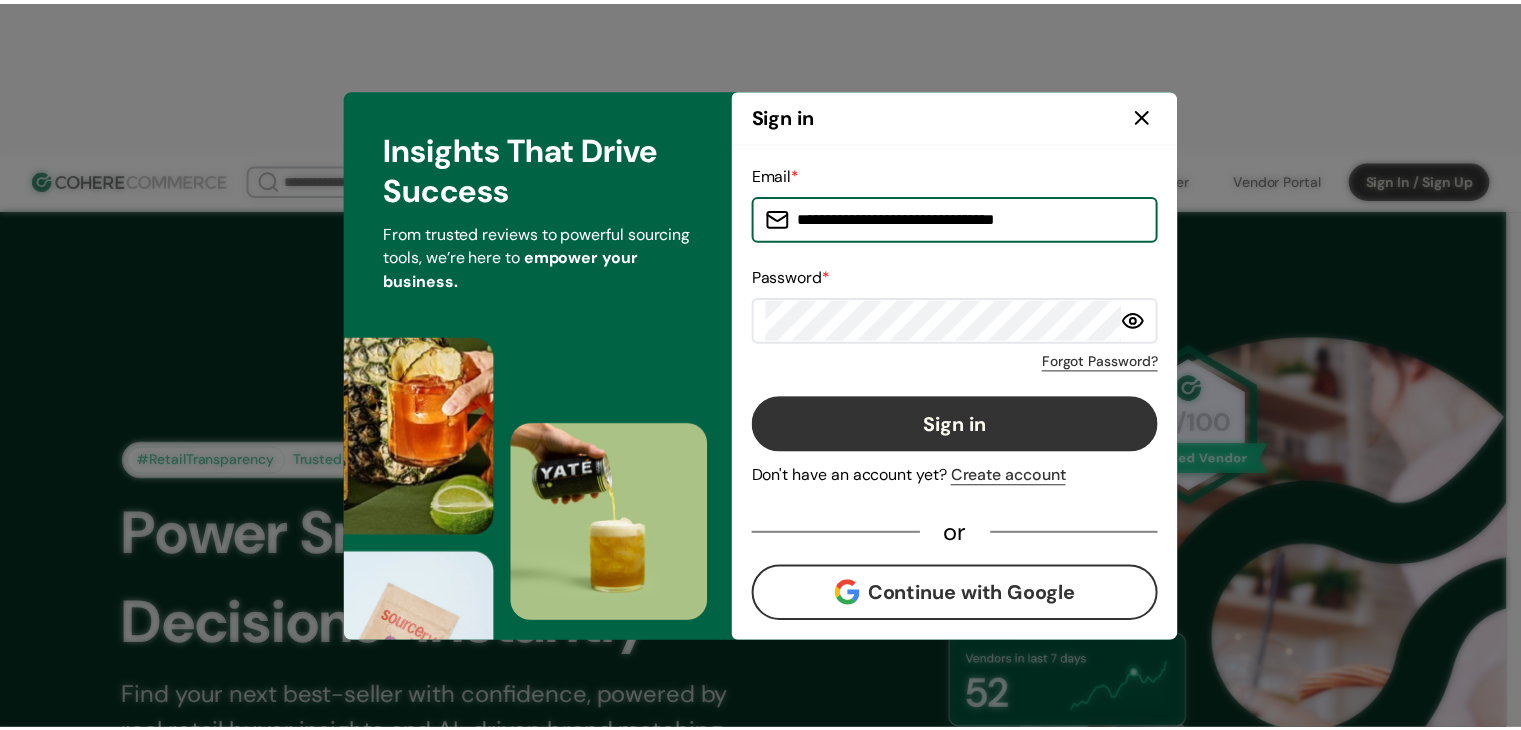 scroll, scrollTop: 0, scrollLeft: 0, axis: both 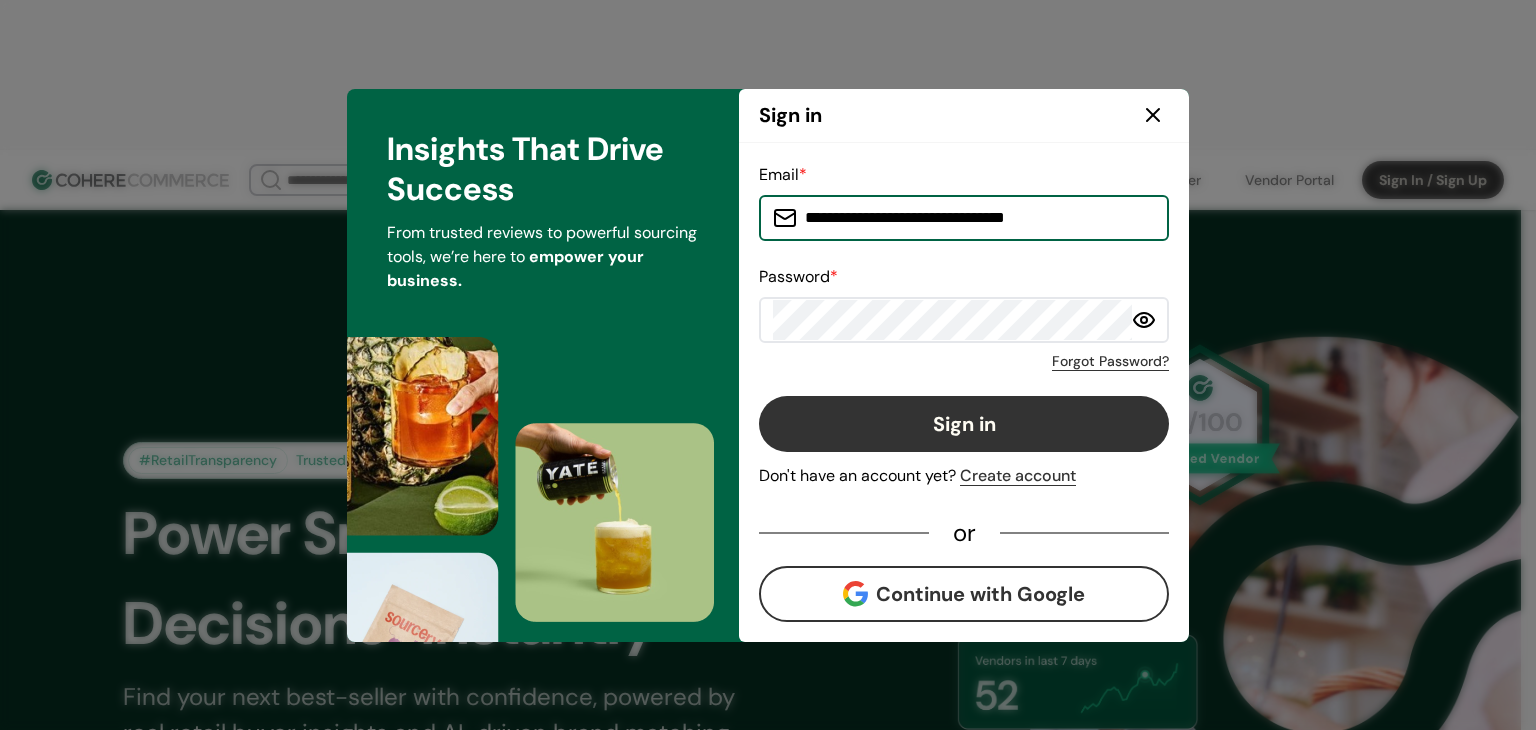 click on "**********" at bounding box center (976, 218) 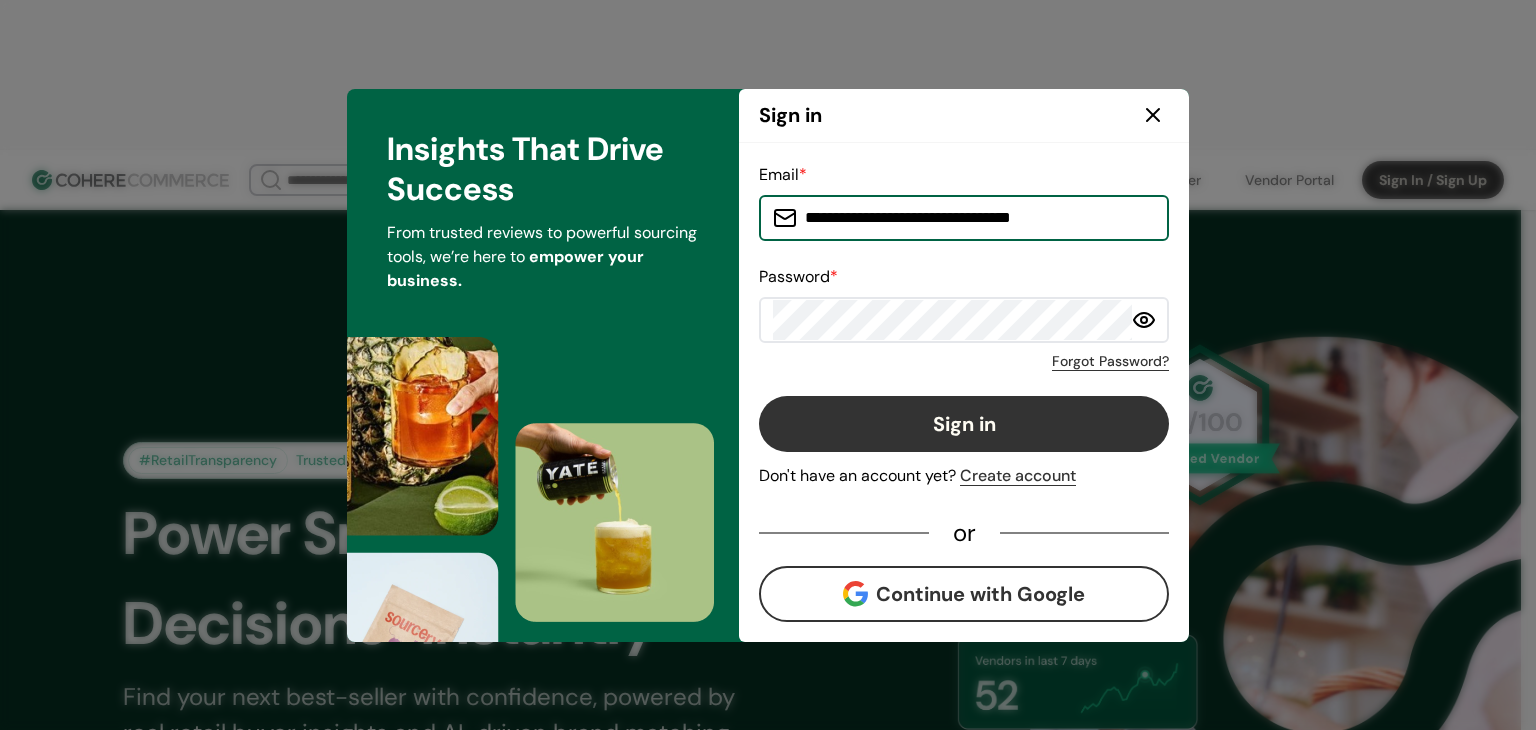 type on "**********" 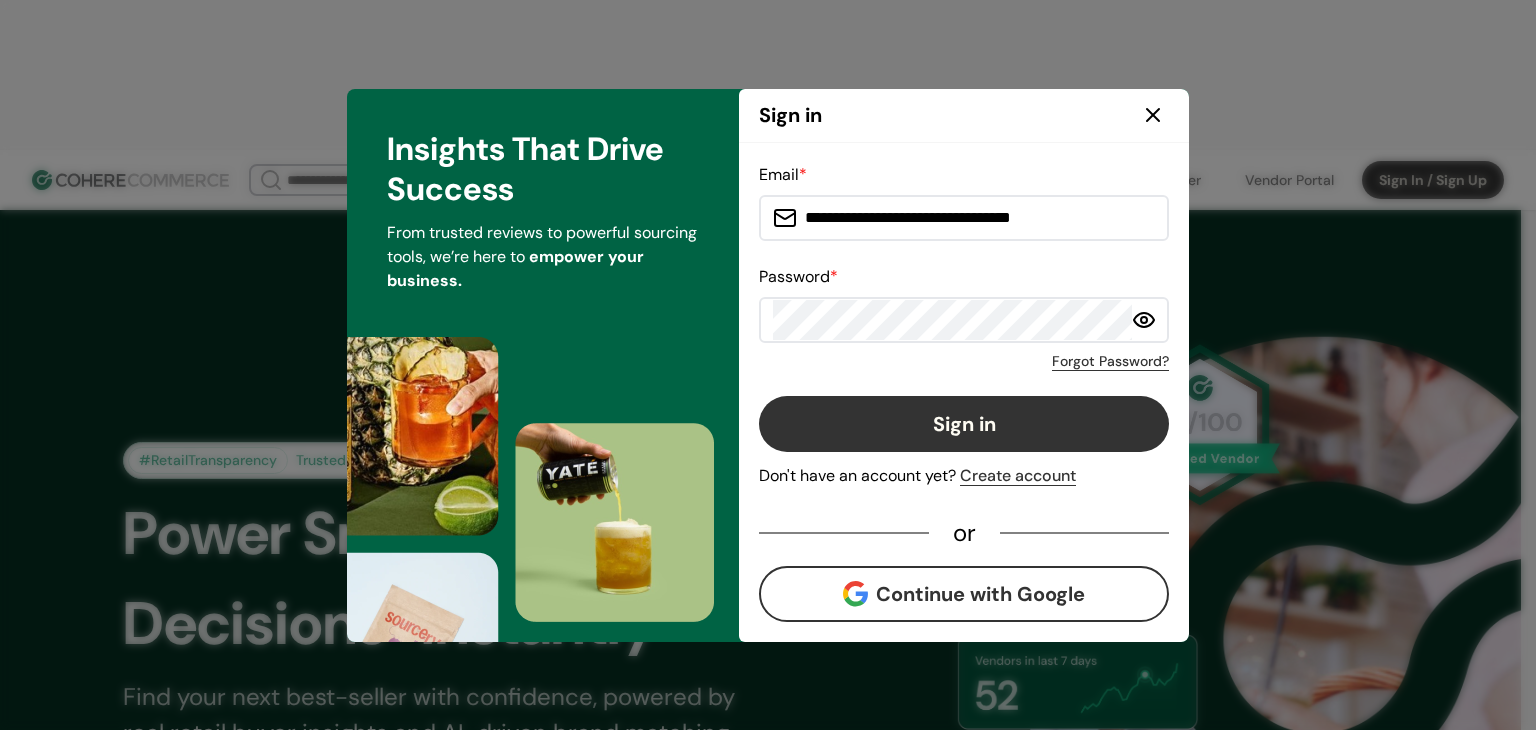 click on "Sign in" at bounding box center [964, 424] 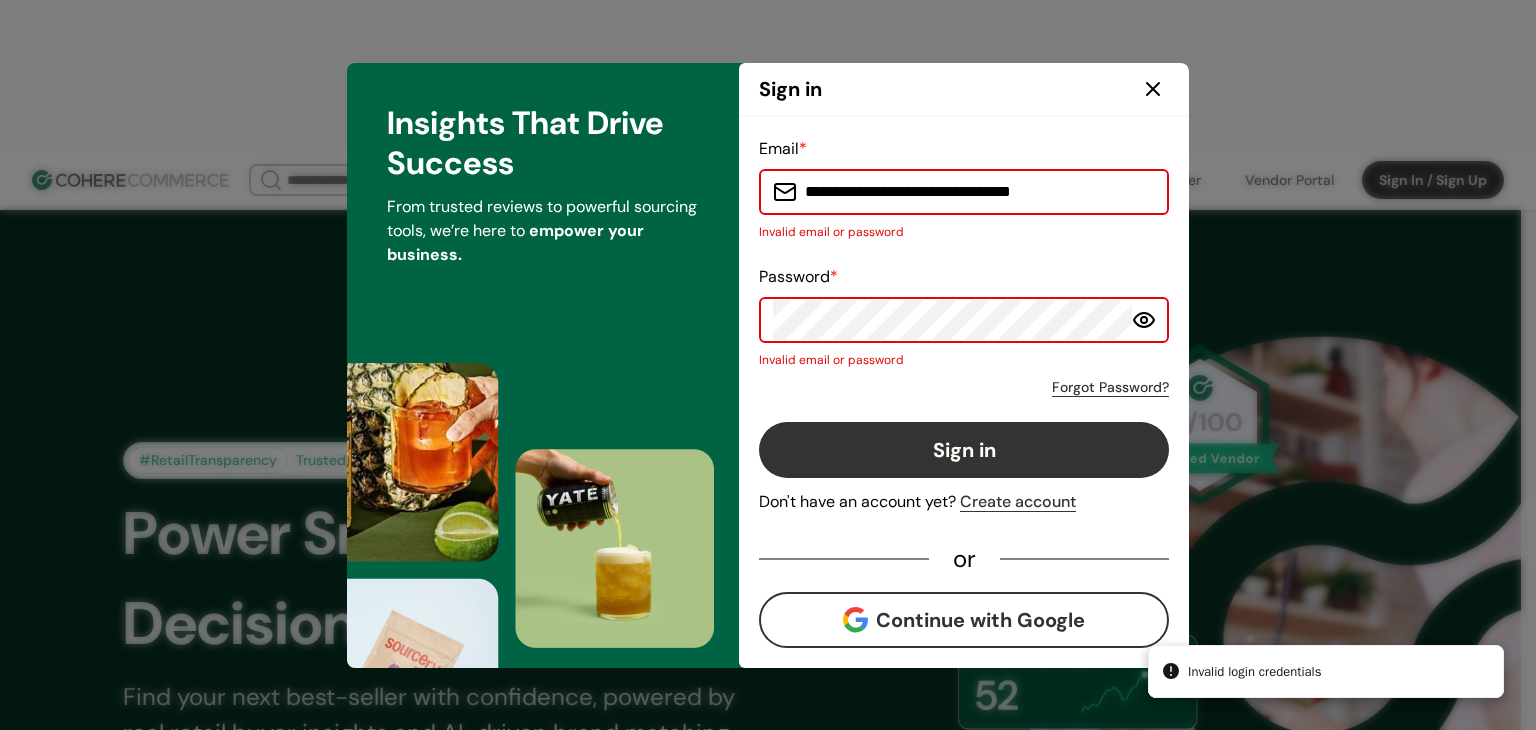 click 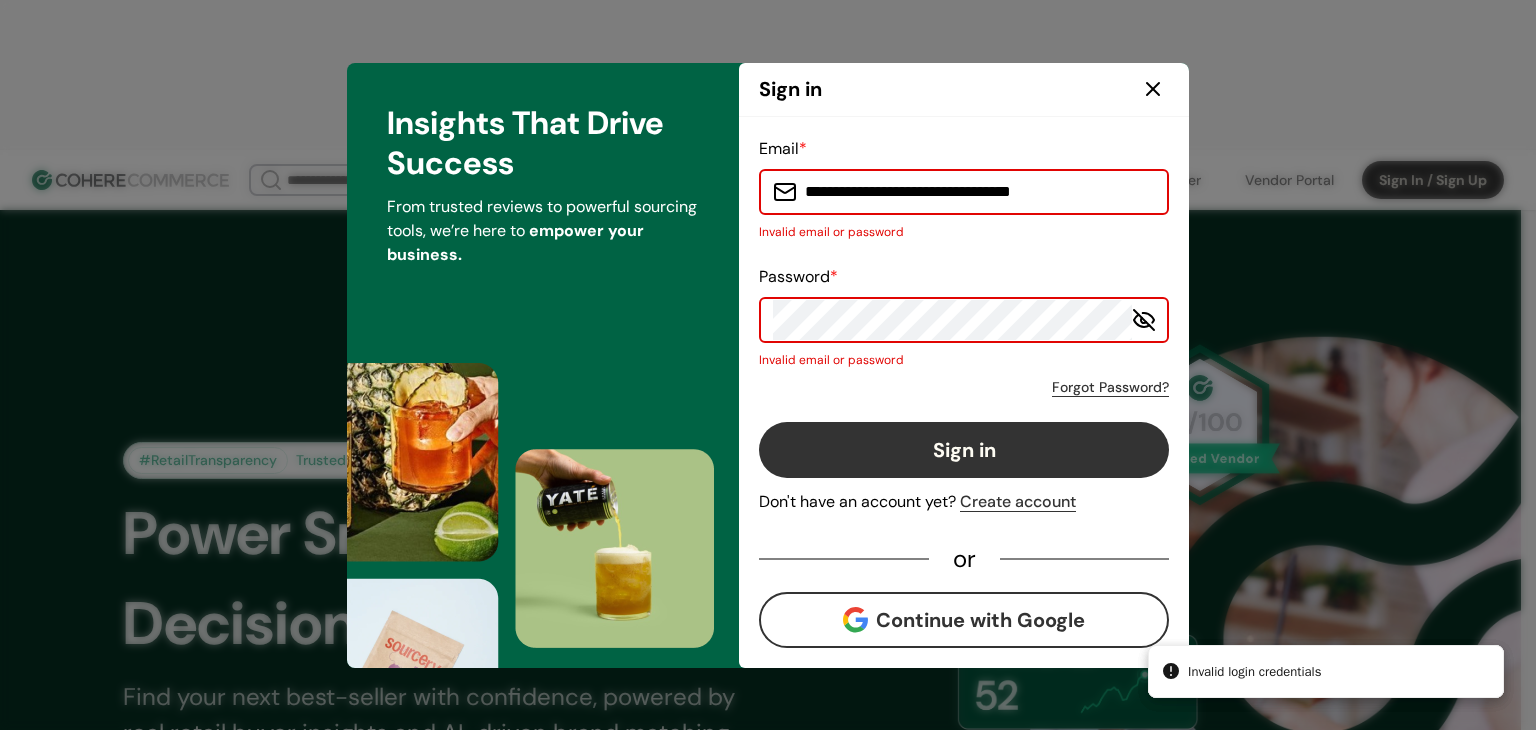 click on "**********" at bounding box center (768, 365) 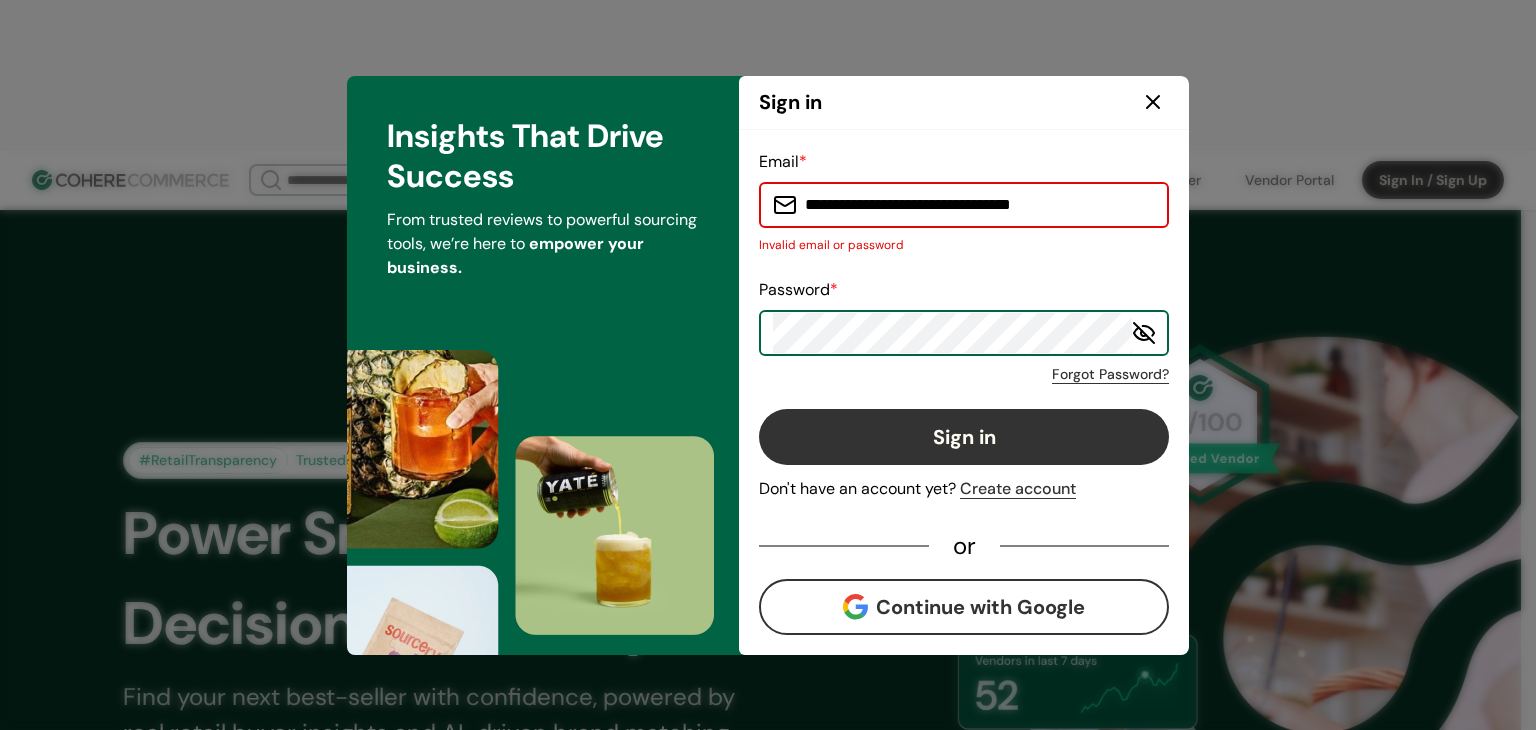 click on "Sign in" at bounding box center [964, 437] 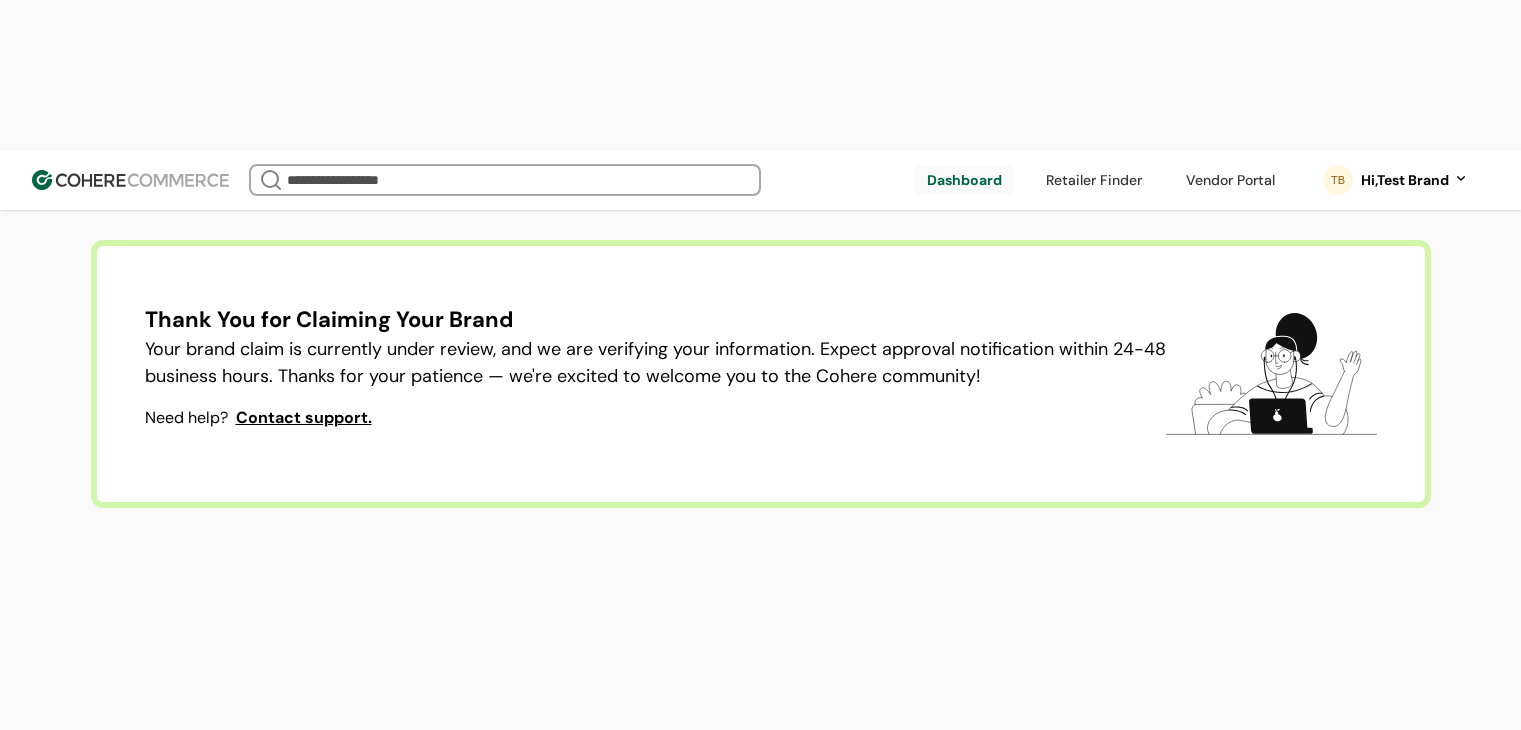 scroll, scrollTop: 0, scrollLeft: 0, axis: both 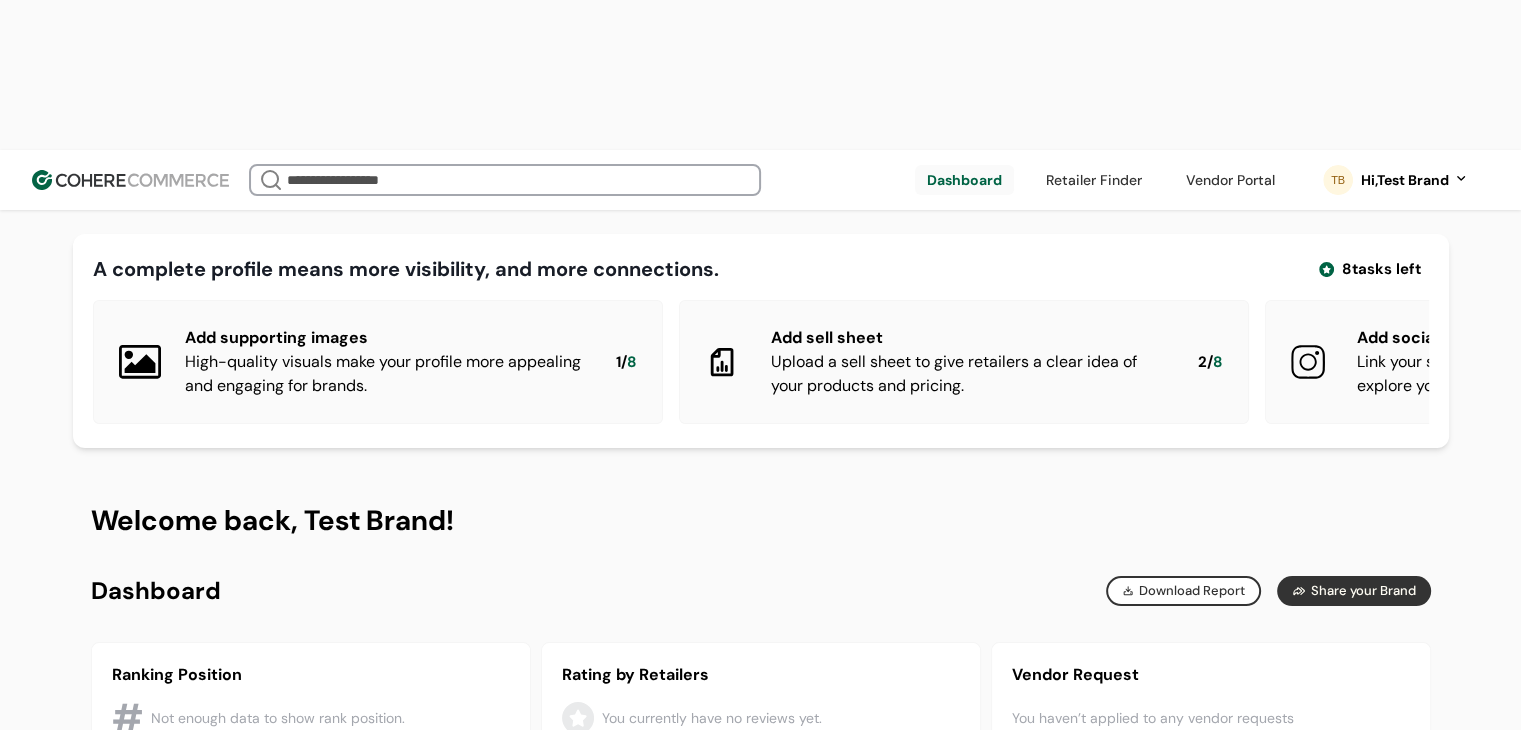 click on "Hi,  Test Brand" at bounding box center (1405, 180) 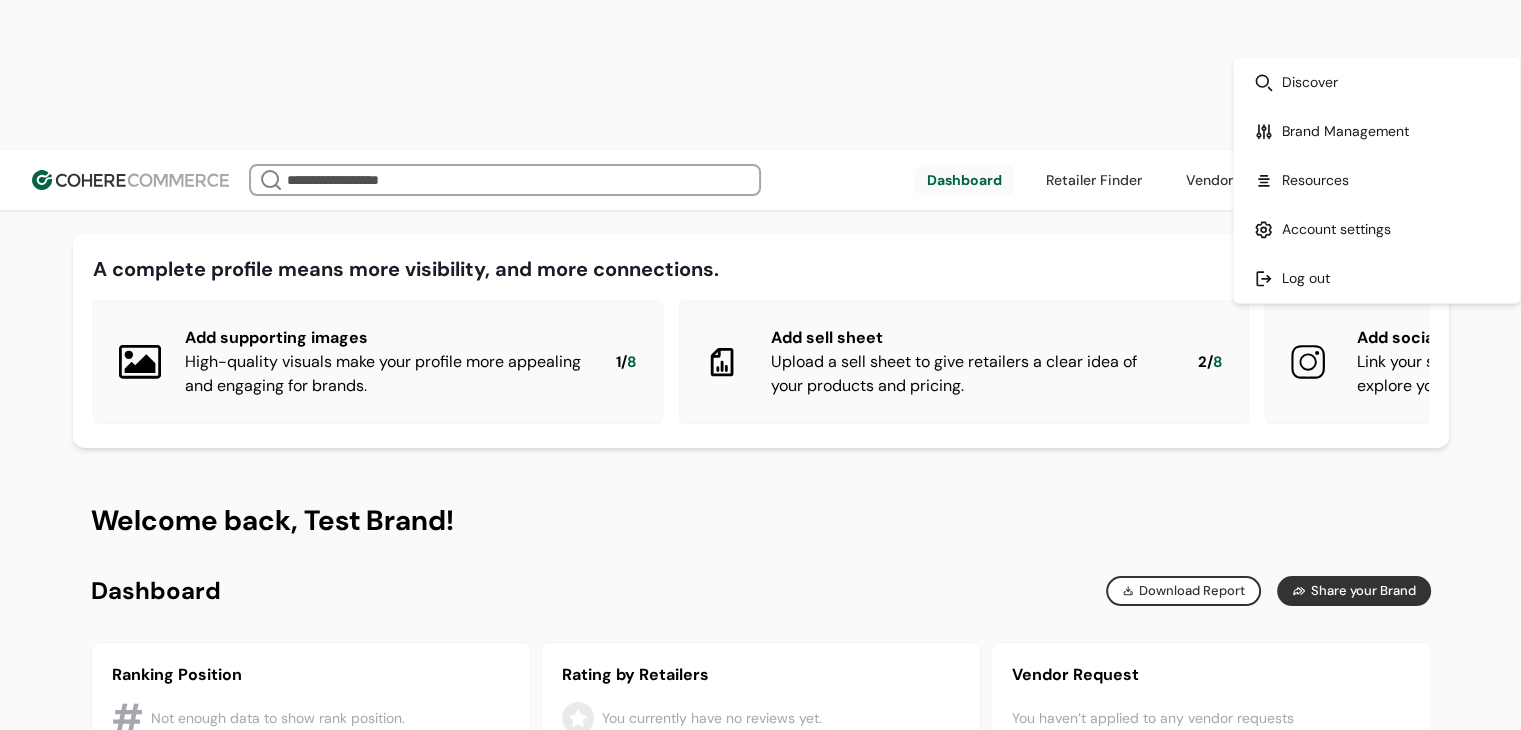 click at bounding box center (1377, 131) 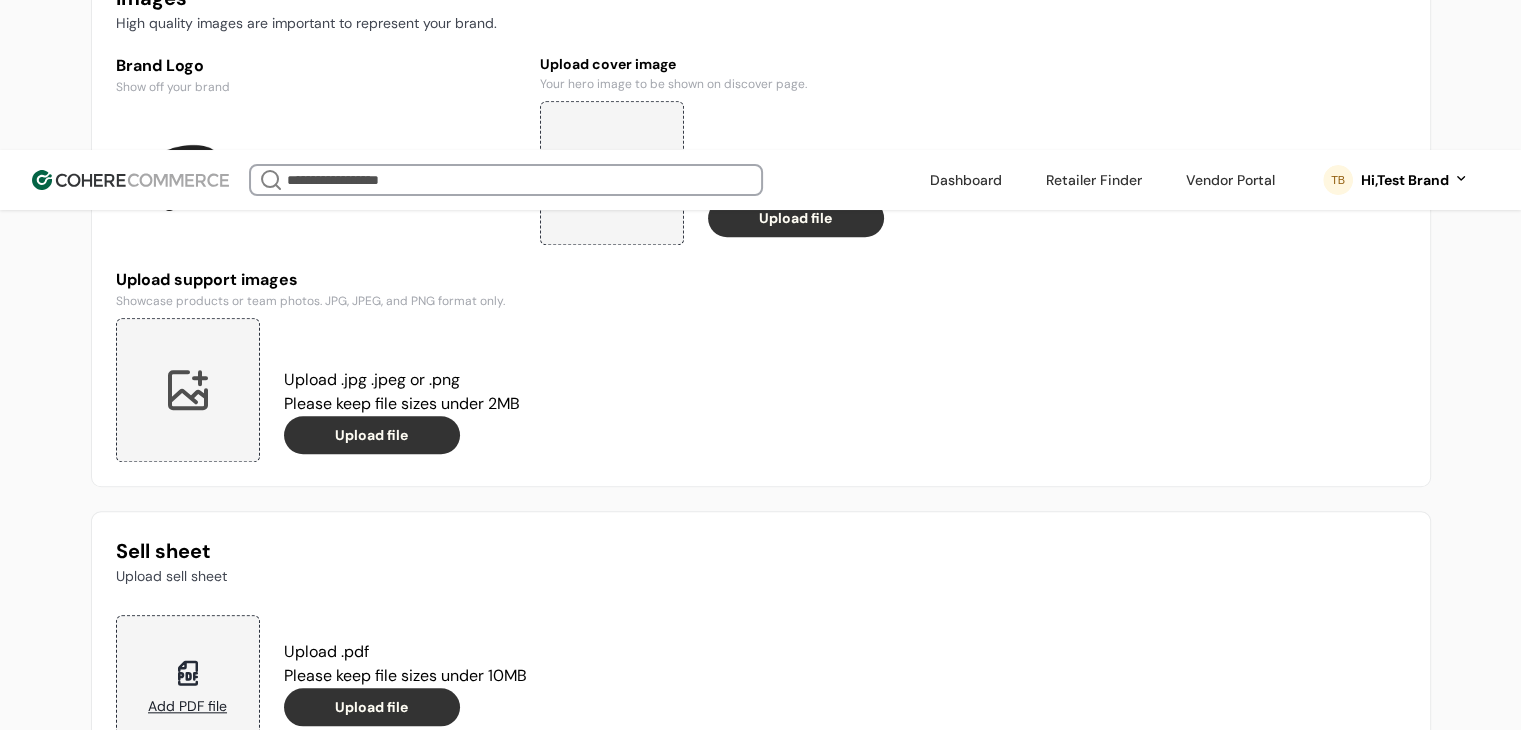 scroll, scrollTop: 1891, scrollLeft: 0, axis: vertical 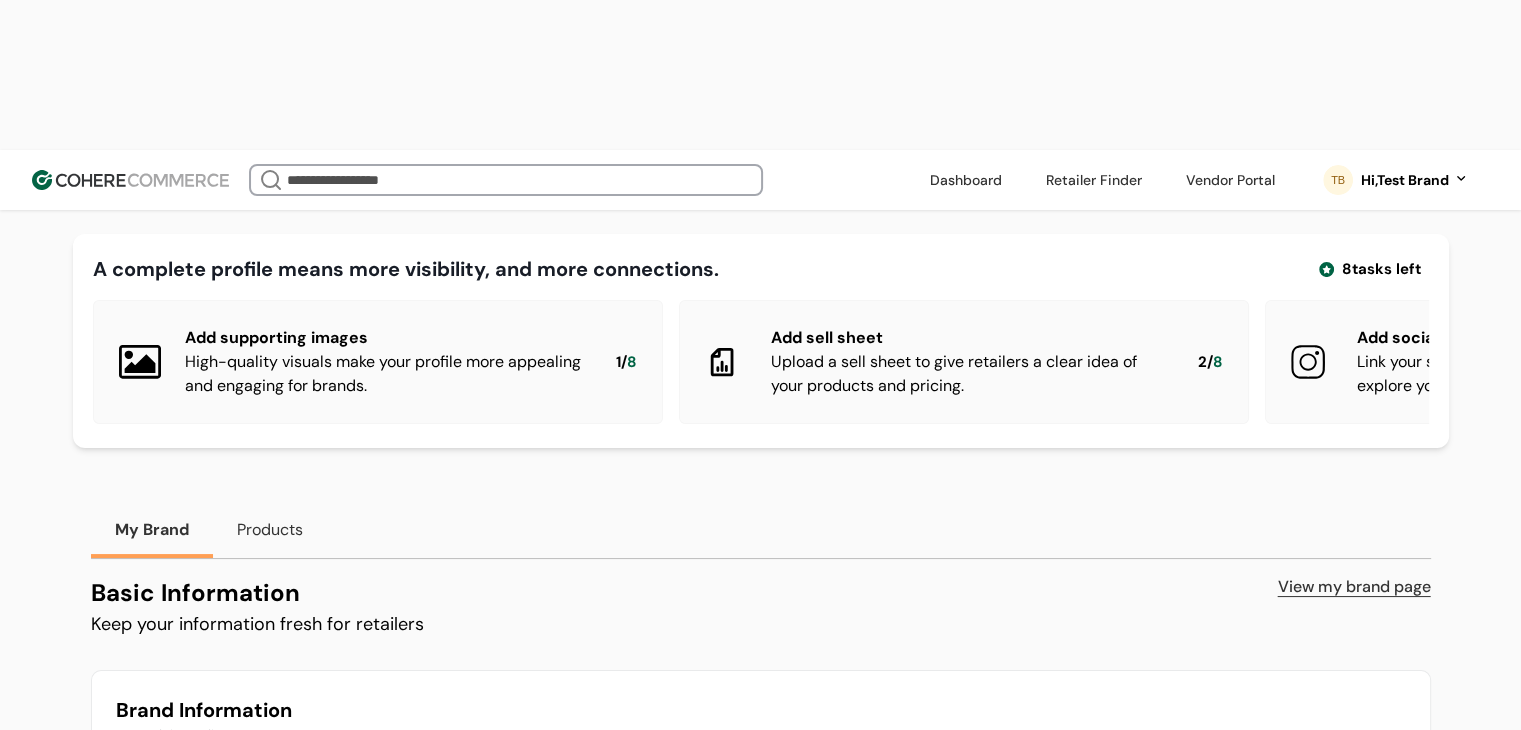 click at bounding box center (1230, 180) 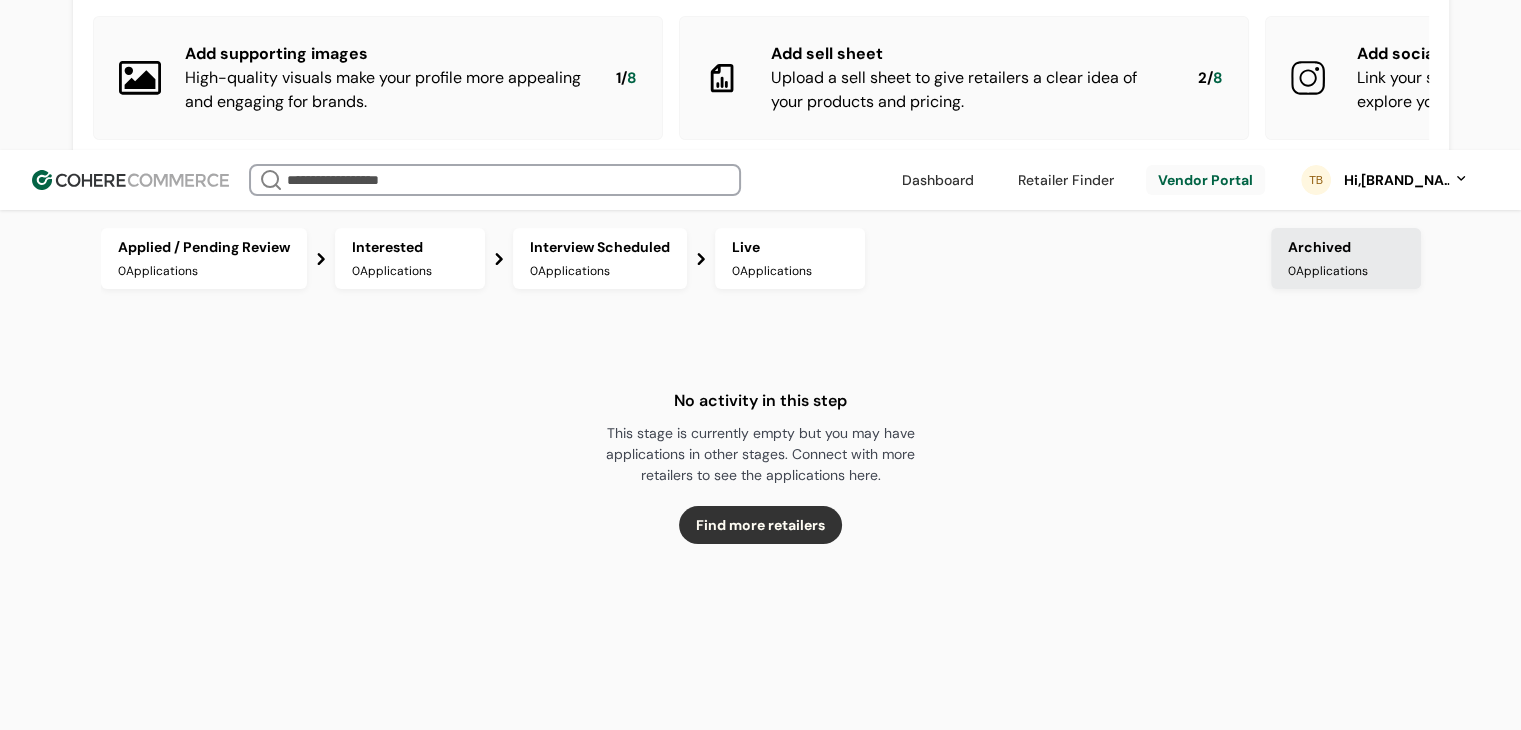 scroll, scrollTop: 336, scrollLeft: 0, axis: vertical 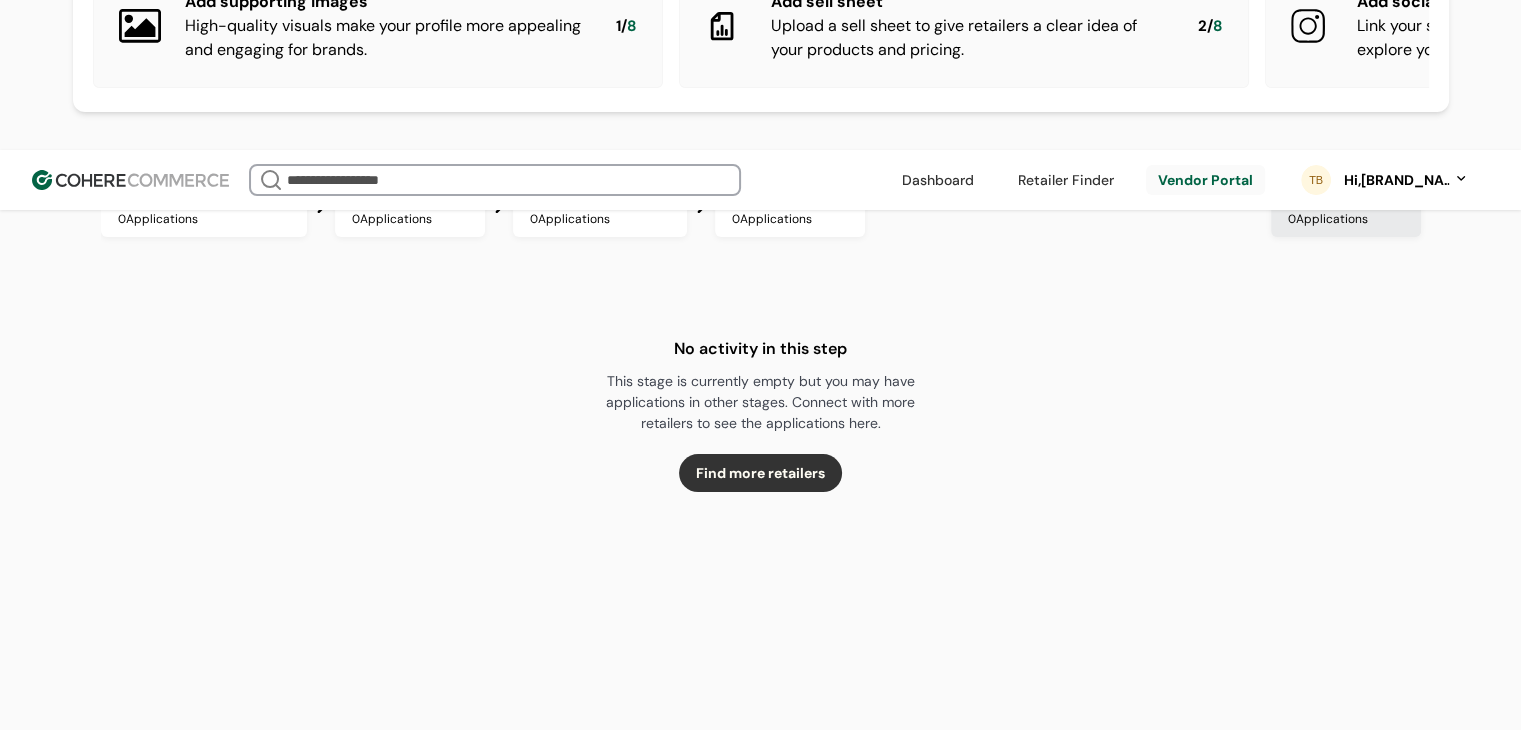 click on "Find more retailers" at bounding box center [760, 473] 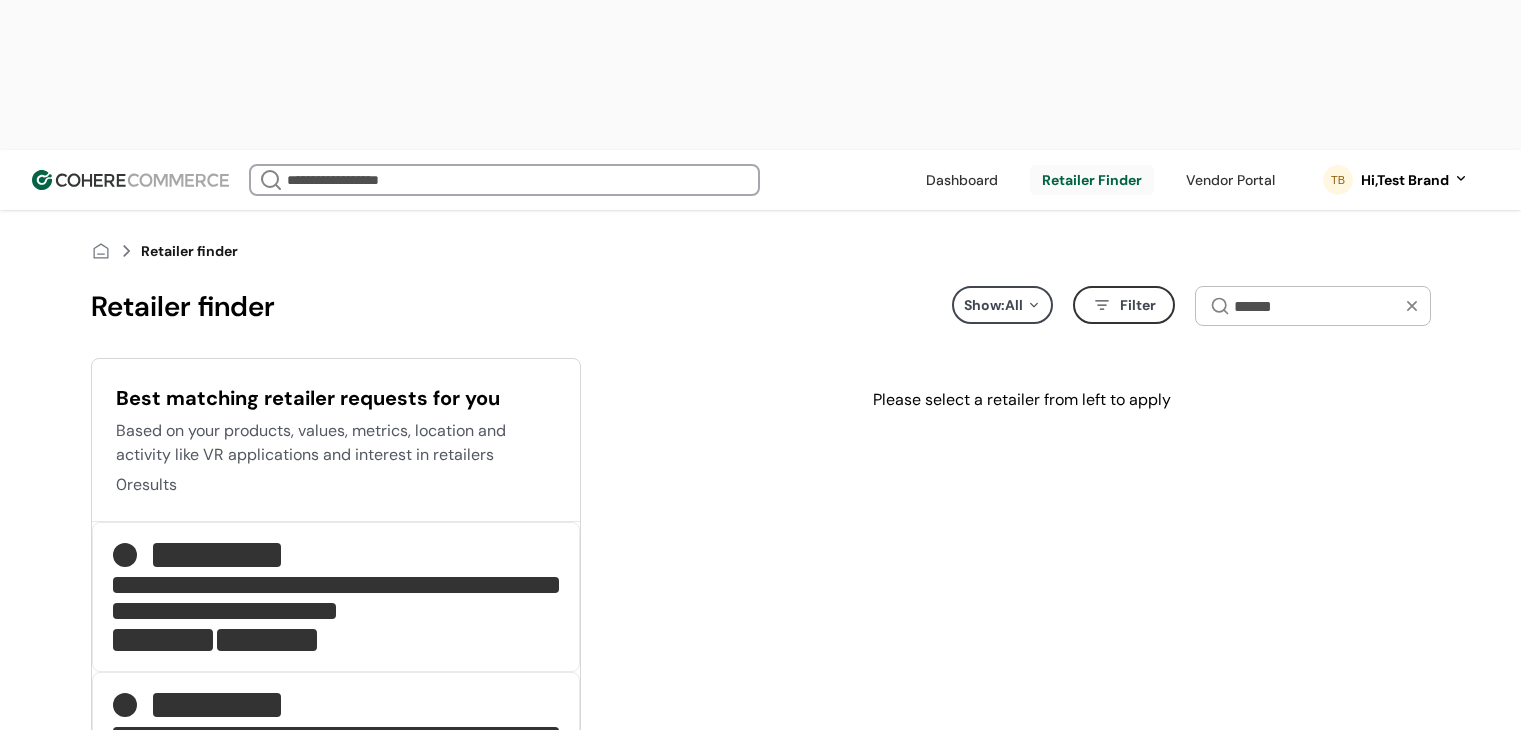 scroll, scrollTop: 0, scrollLeft: 0, axis: both 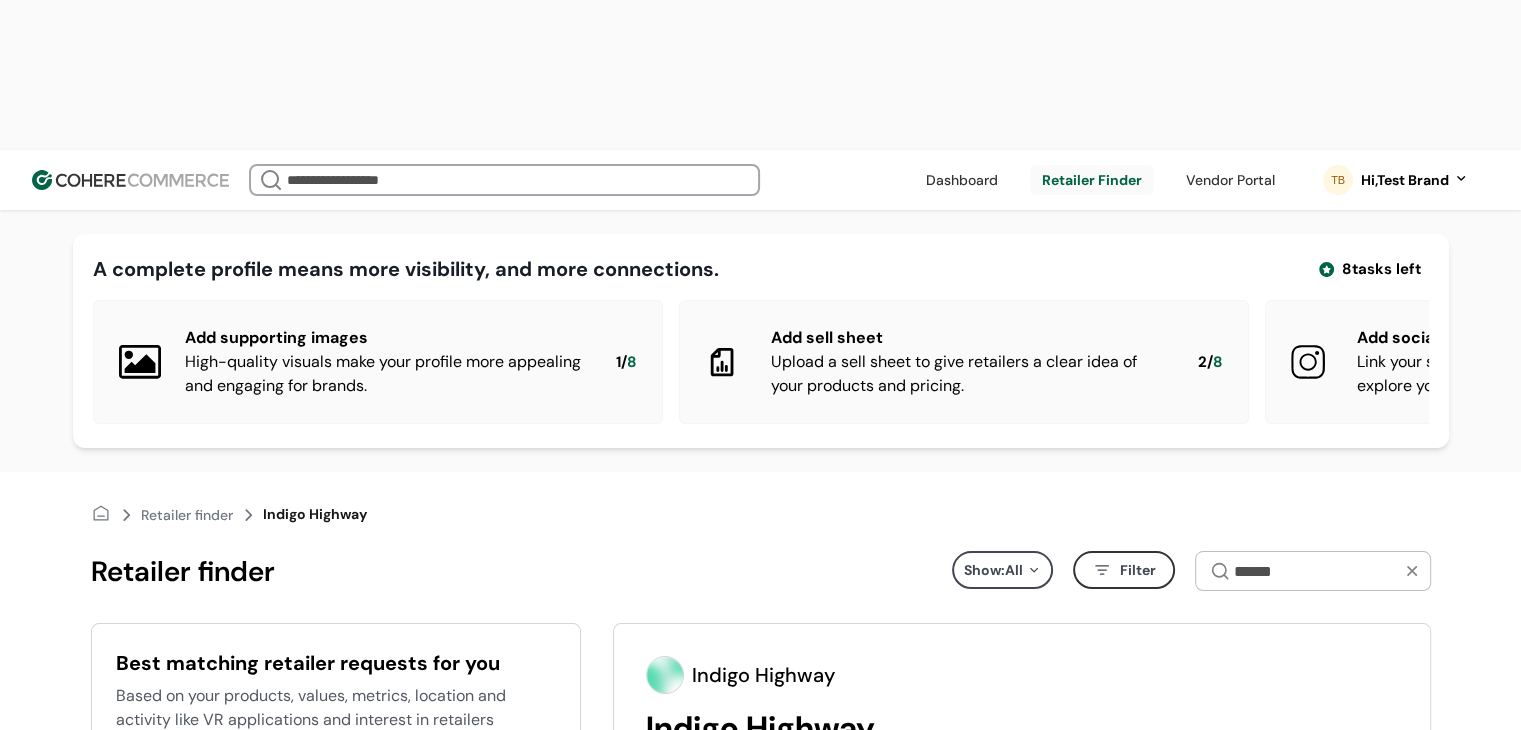 click on "Show:  All" at bounding box center (1002, 570) 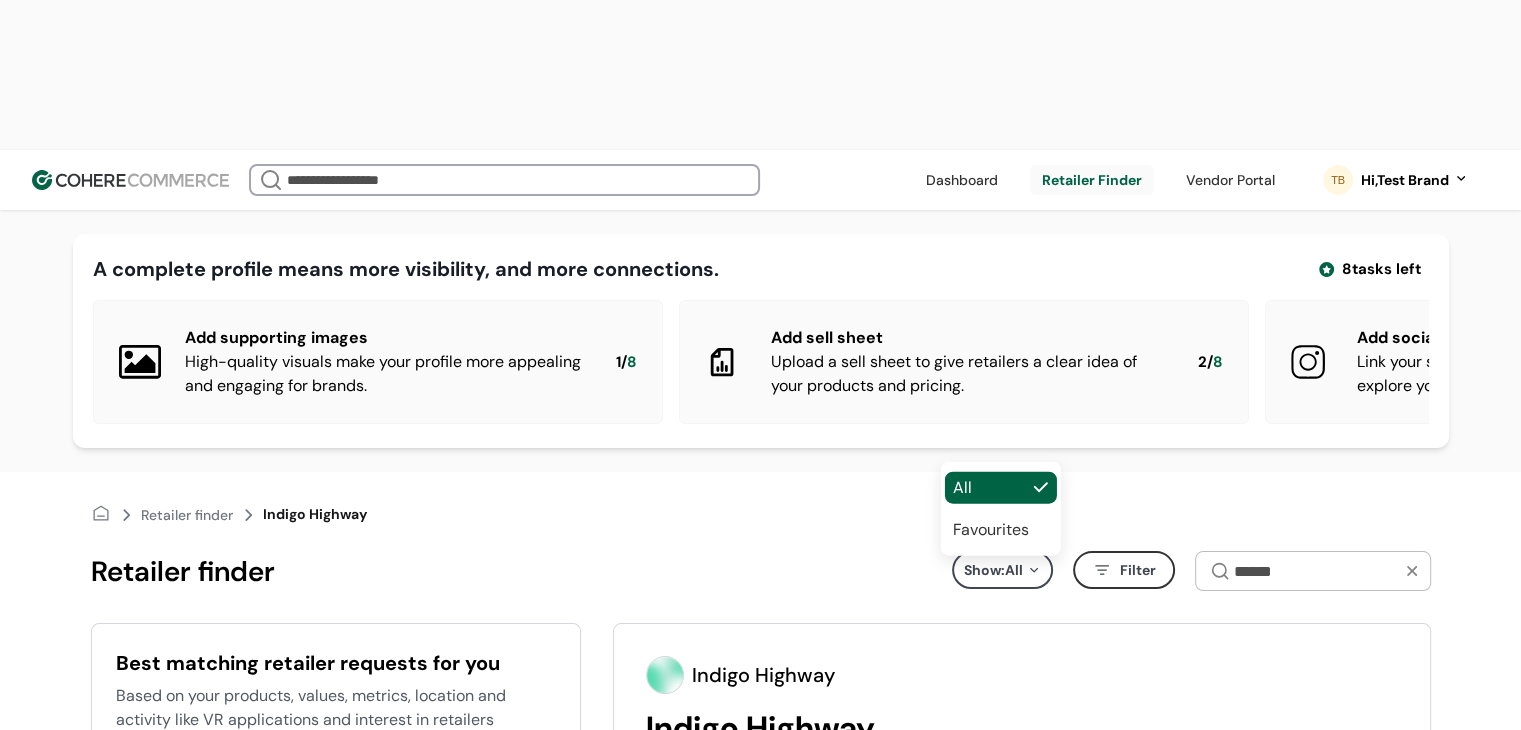 click on "Show:  All" at bounding box center [1002, 570] 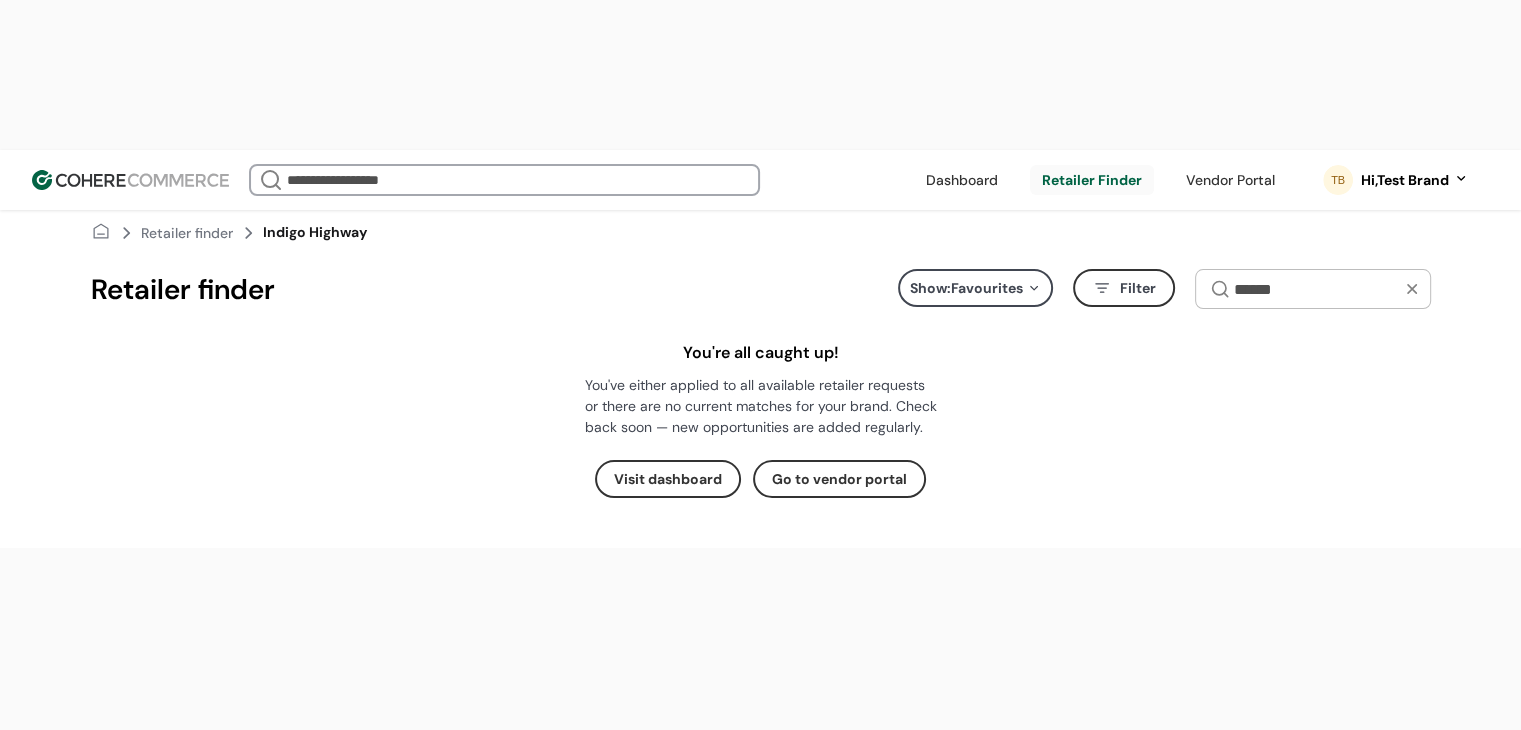 scroll, scrollTop: 0, scrollLeft: 0, axis: both 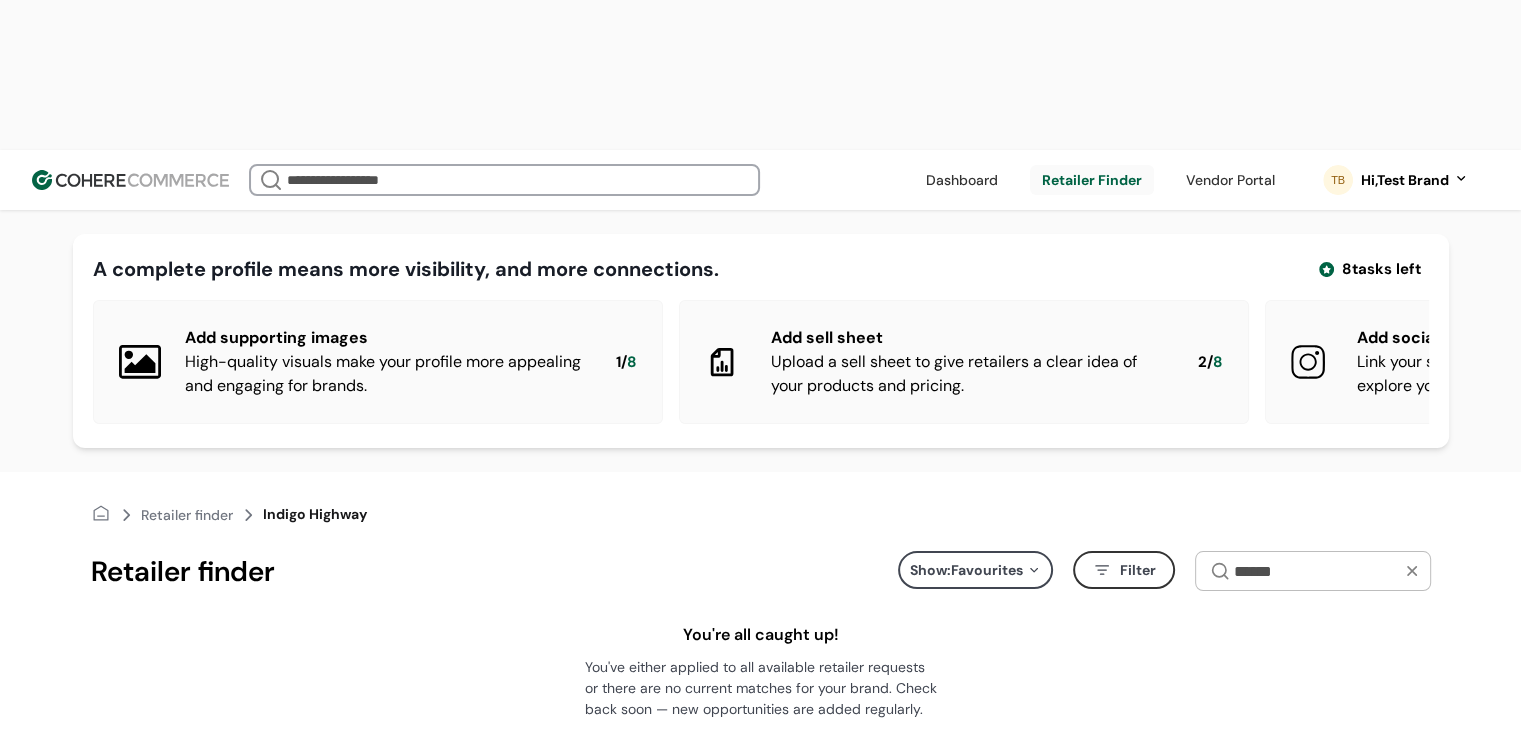 click at bounding box center (668, 761) 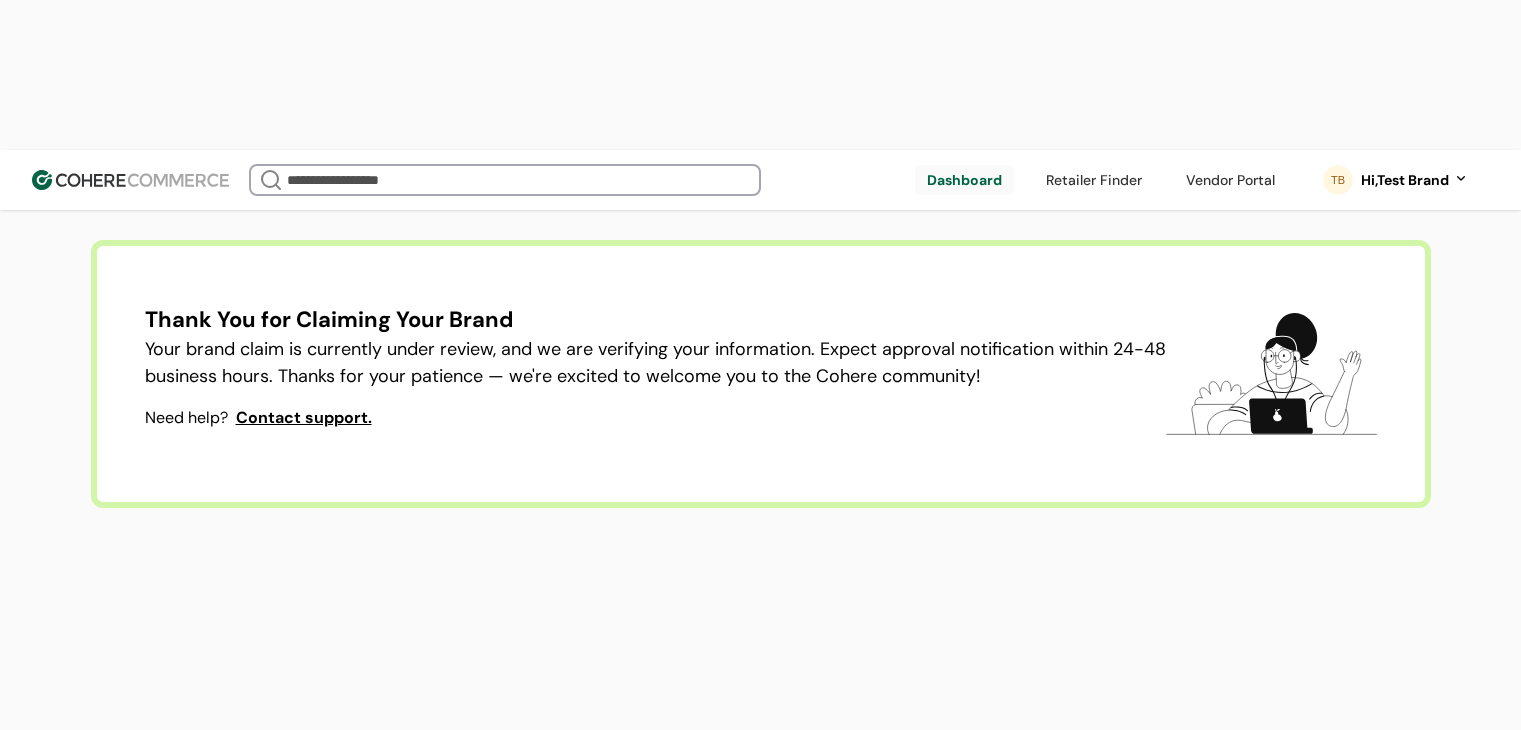 scroll, scrollTop: 0, scrollLeft: 0, axis: both 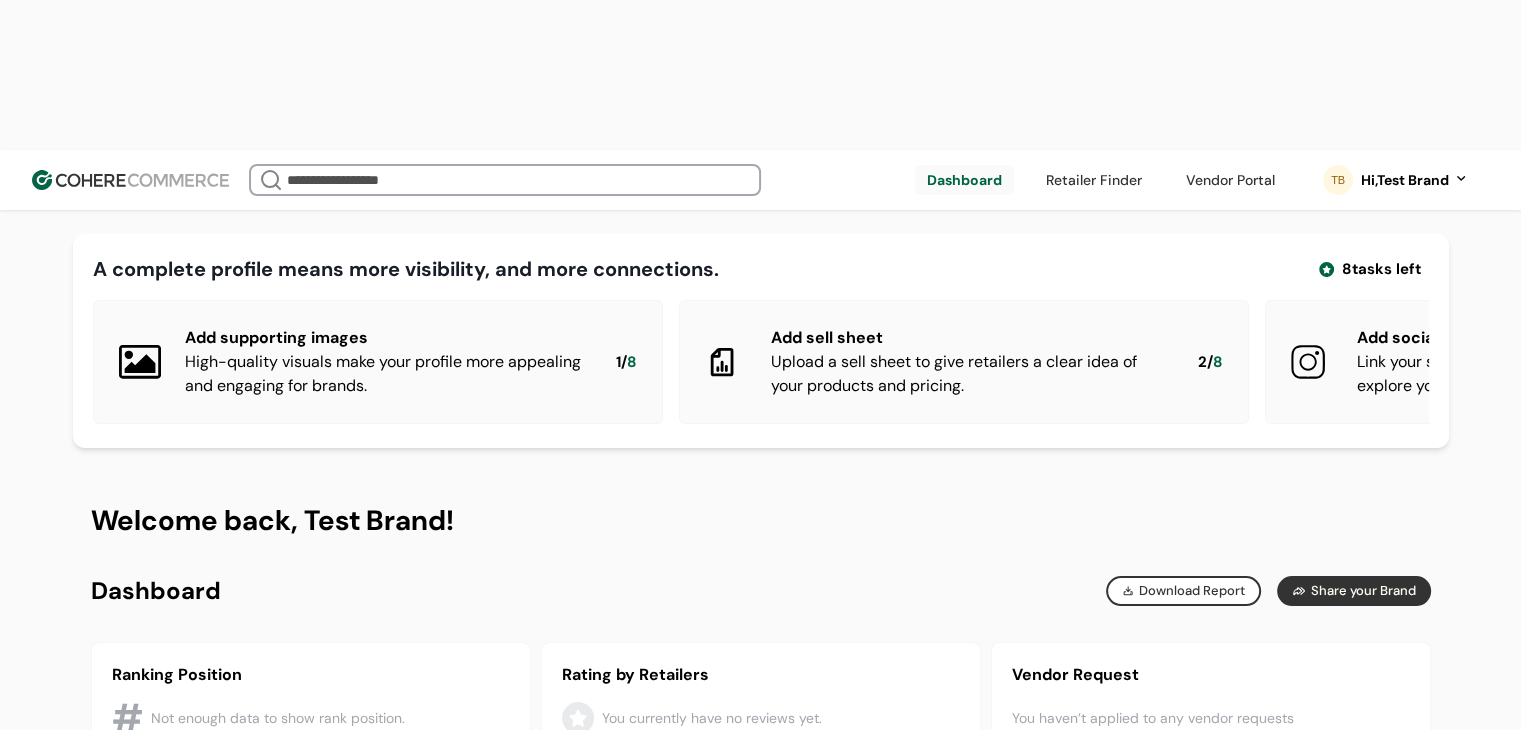 click at bounding box center [1230, 180] 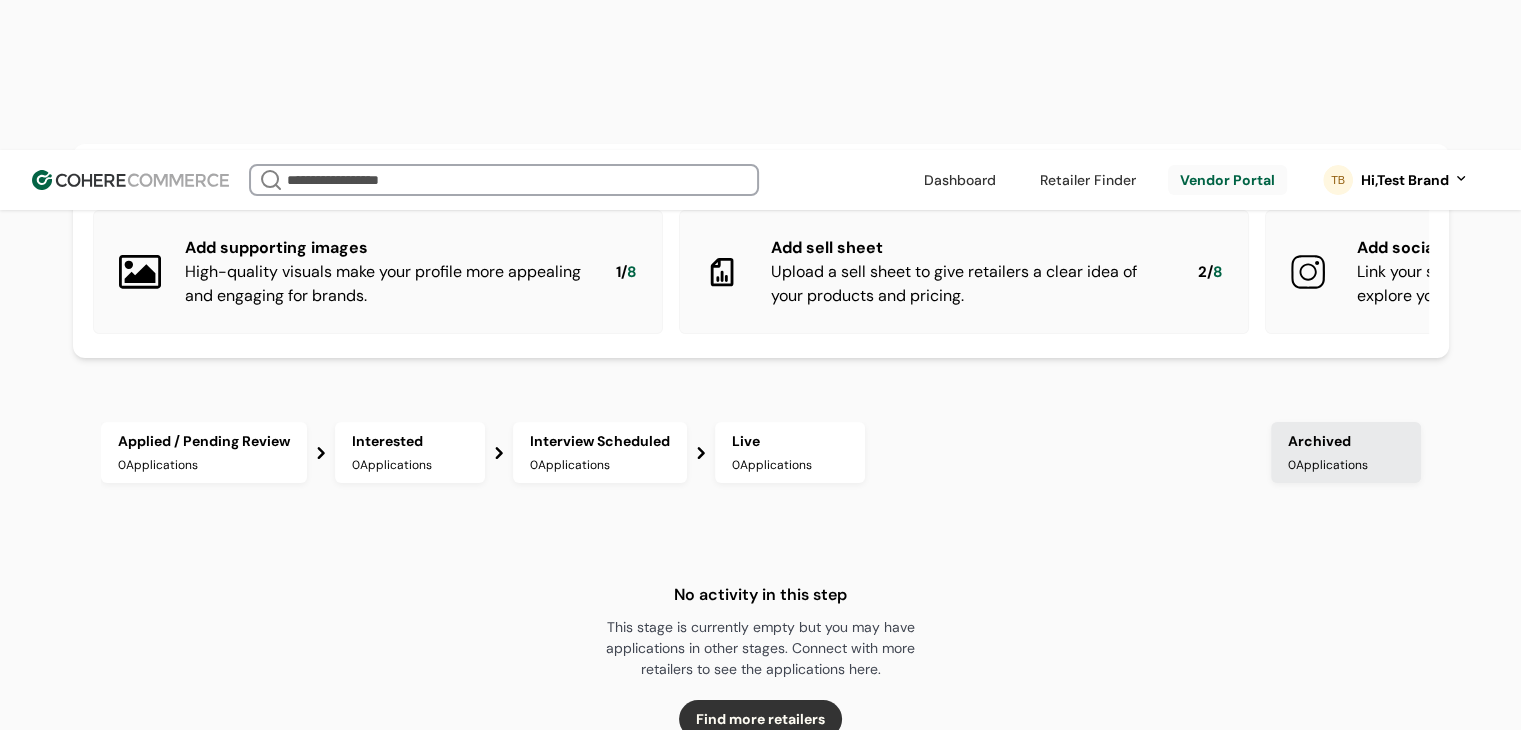 scroll, scrollTop: 0, scrollLeft: 0, axis: both 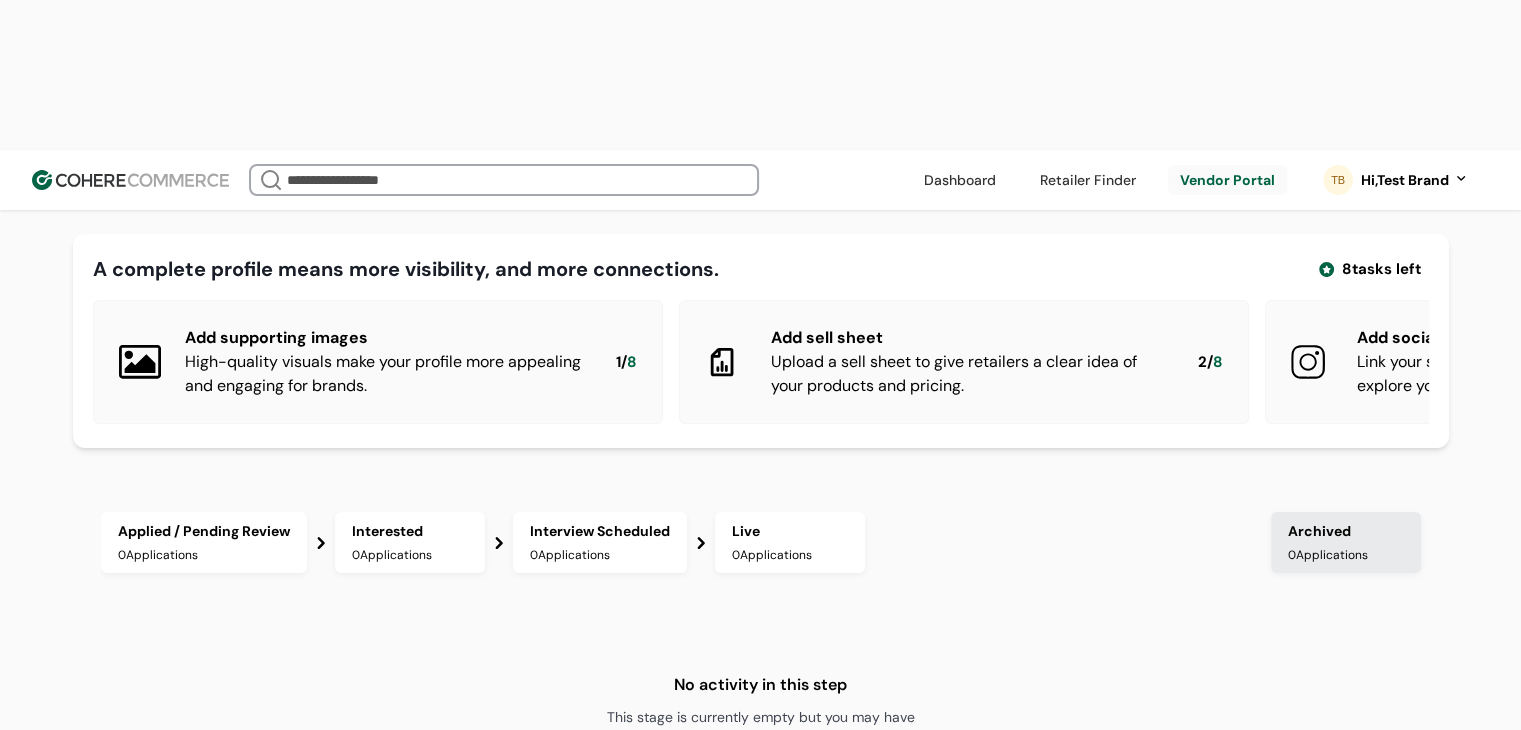 click on "Hi,  Test Brand" at bounding box center [1405, 180] 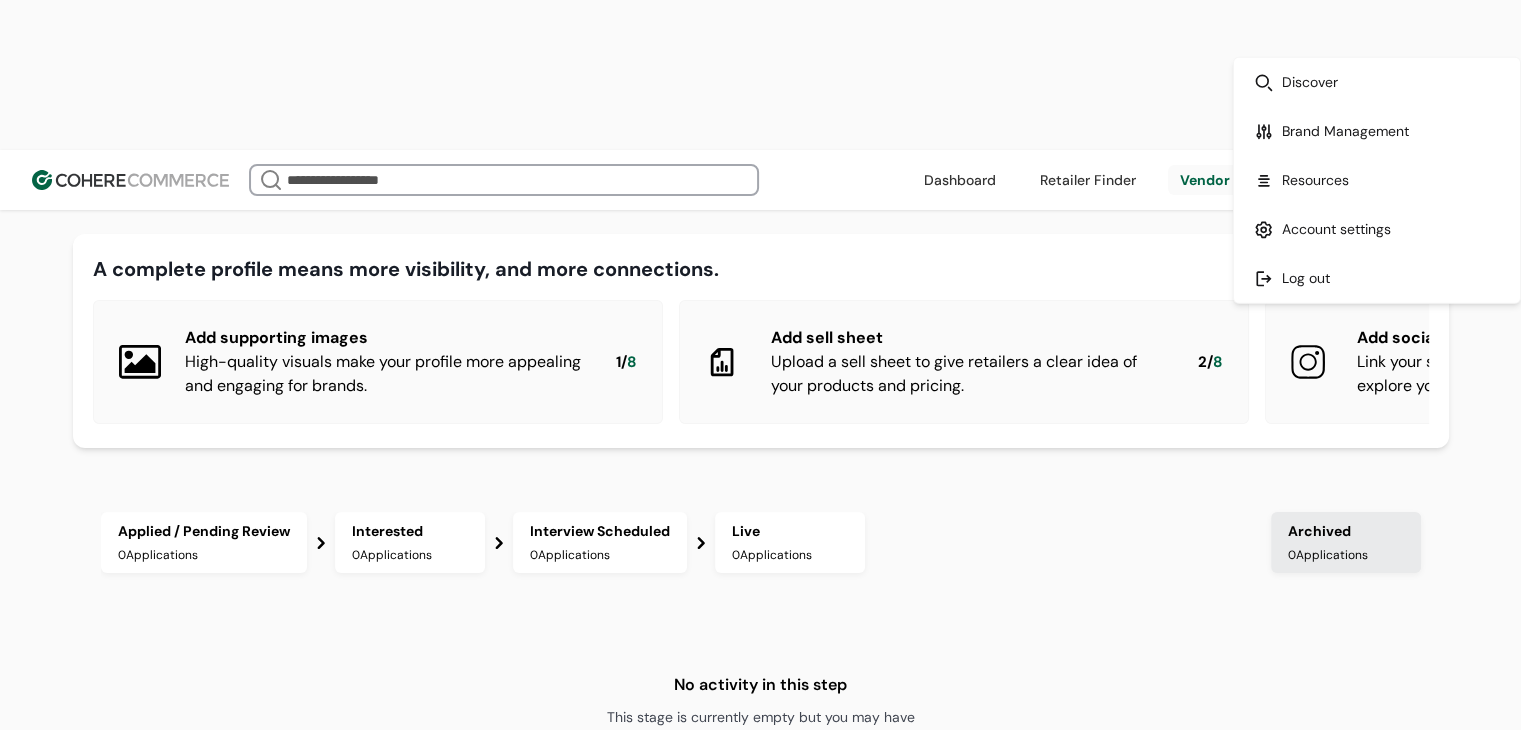 click at bounding box center [1377, 229] 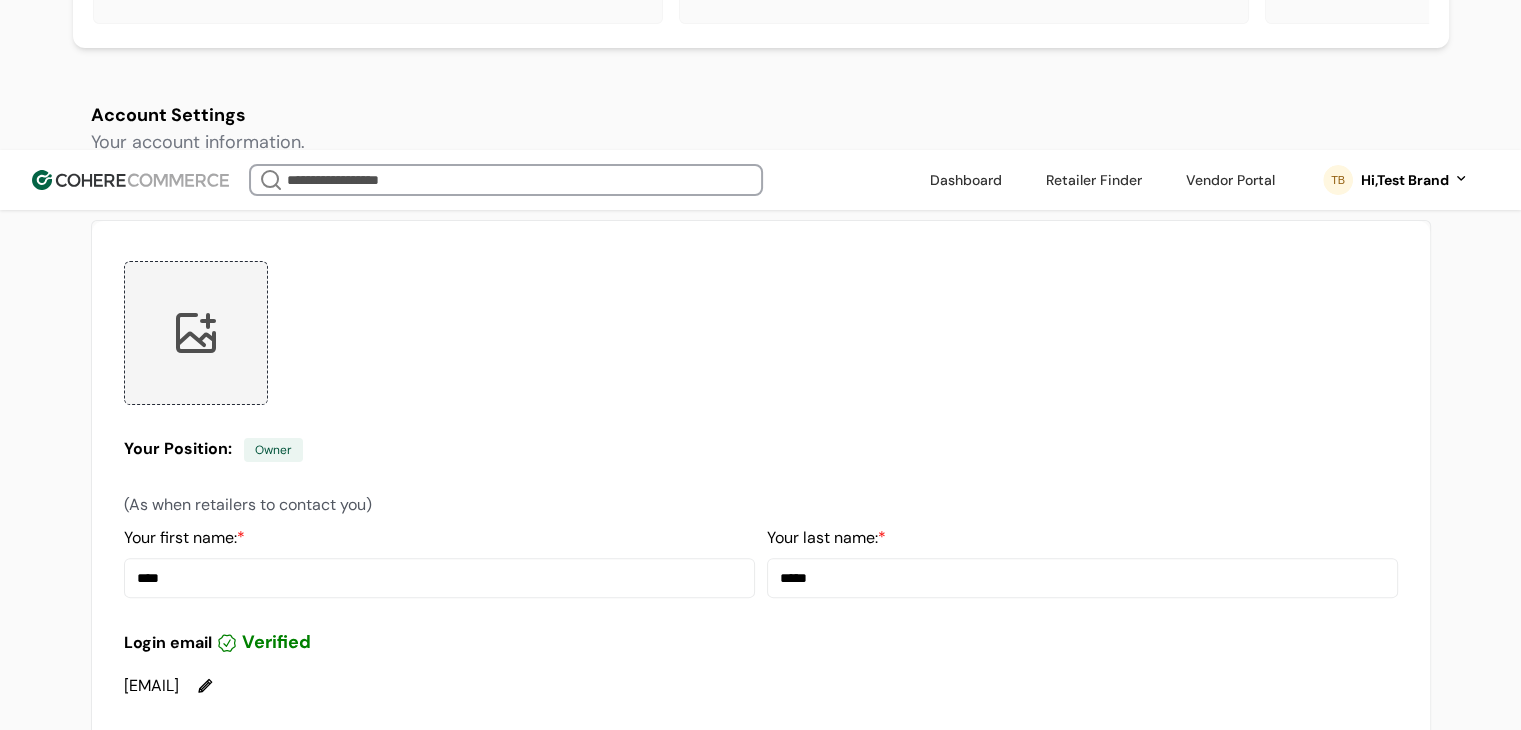 scroll, scrollTop: 687, scrollLeft: 0, axis: vertical 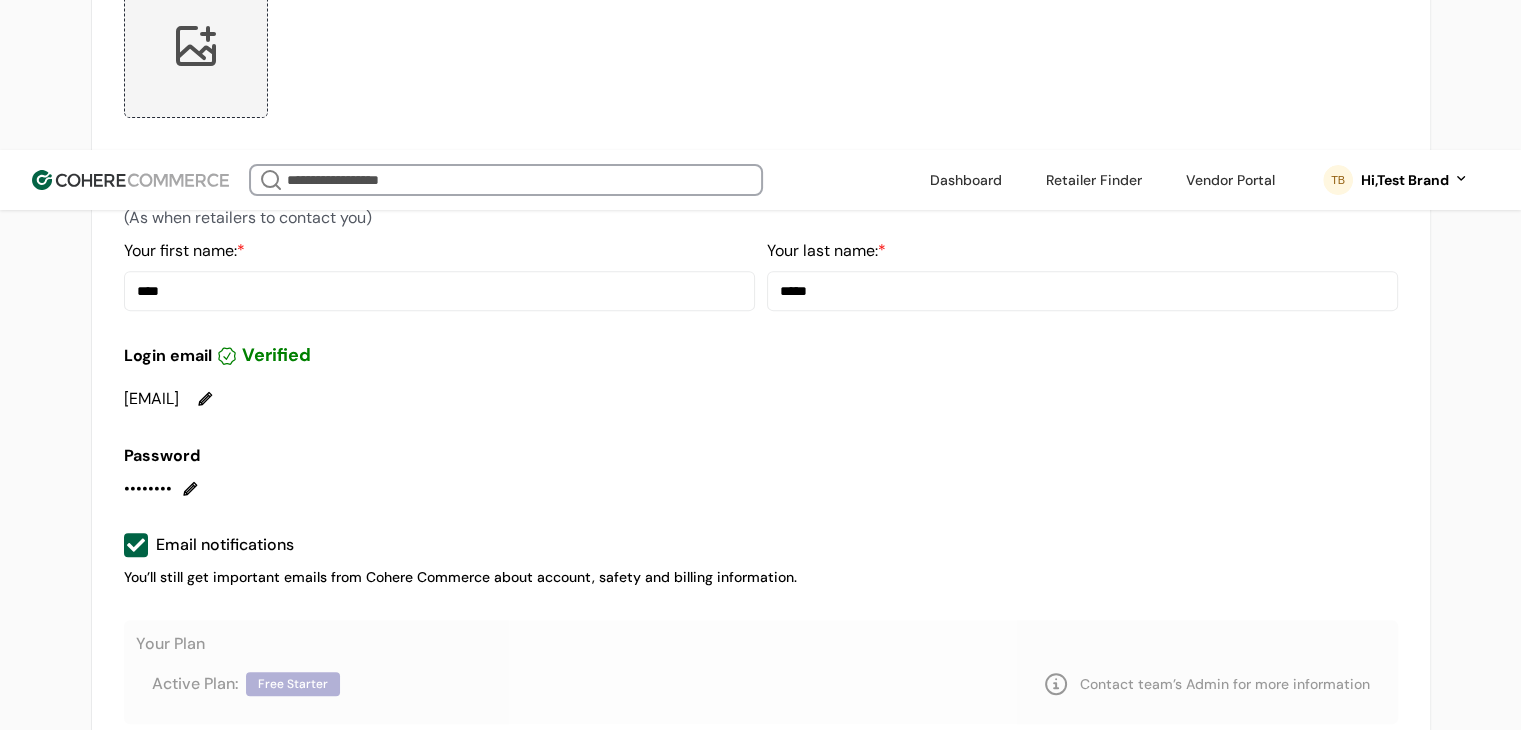 click on "Hi,  Test Brand" at bounding box center [1405, 180] 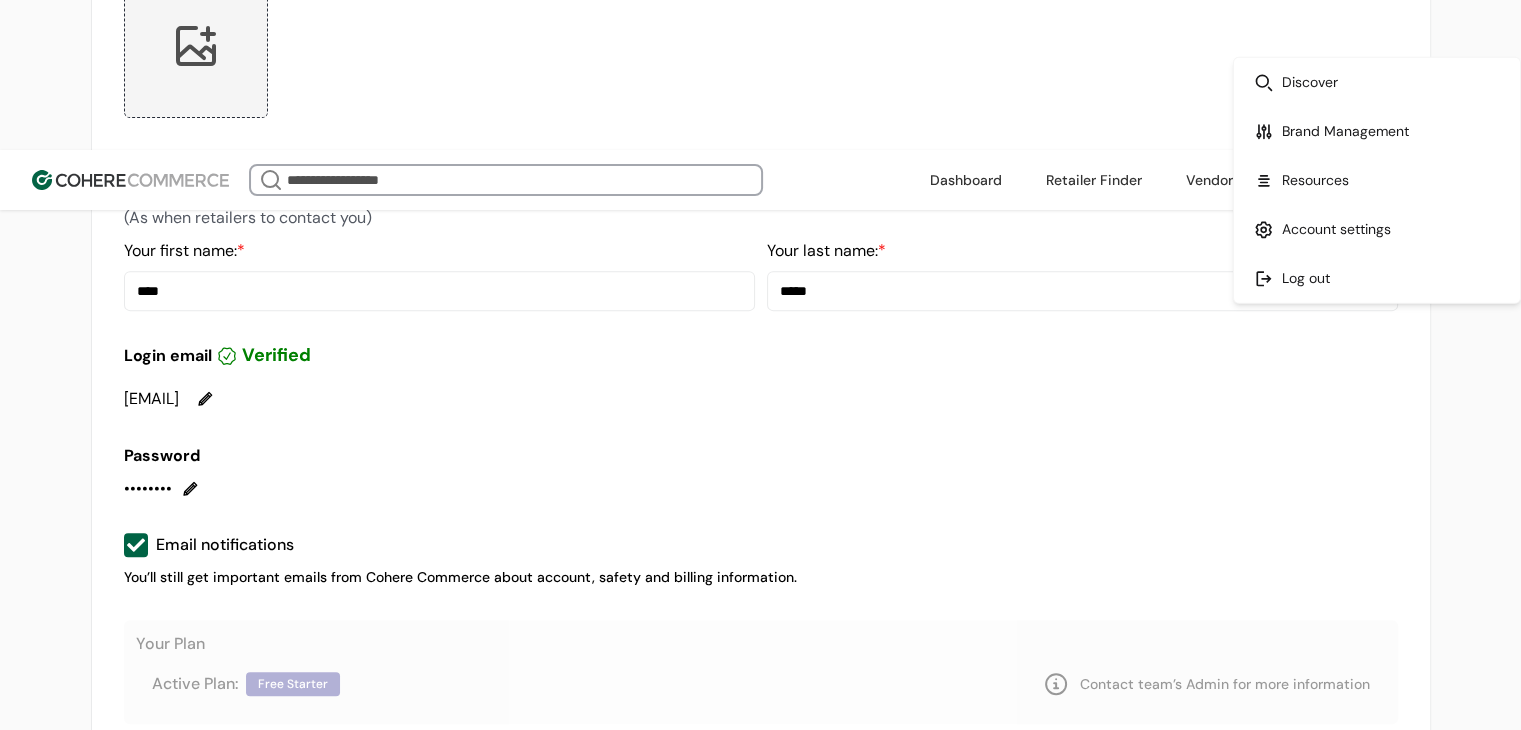 click at bounding box center [1377, 278] 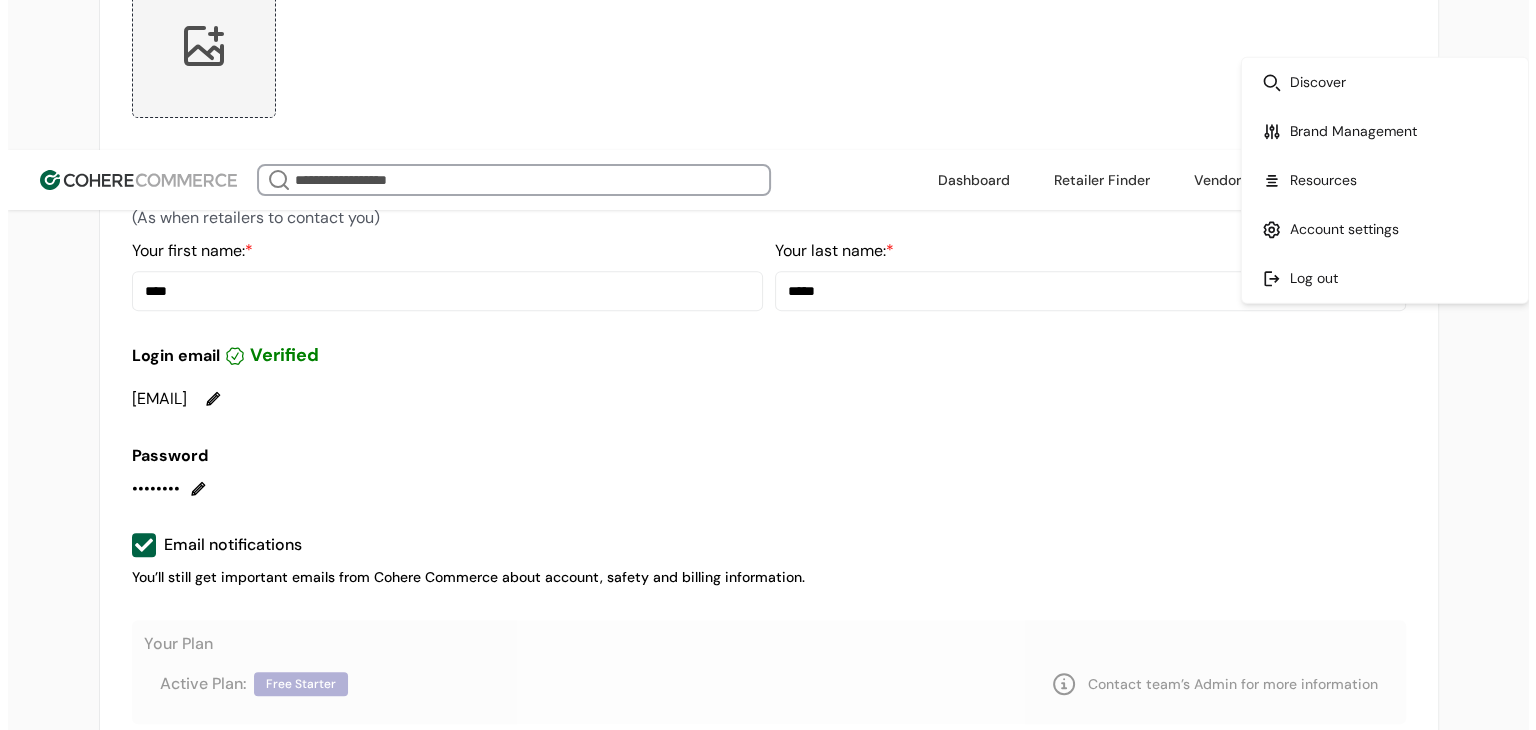 scroll, scrollTop: 0, scrollLeft: 0, axis: both 